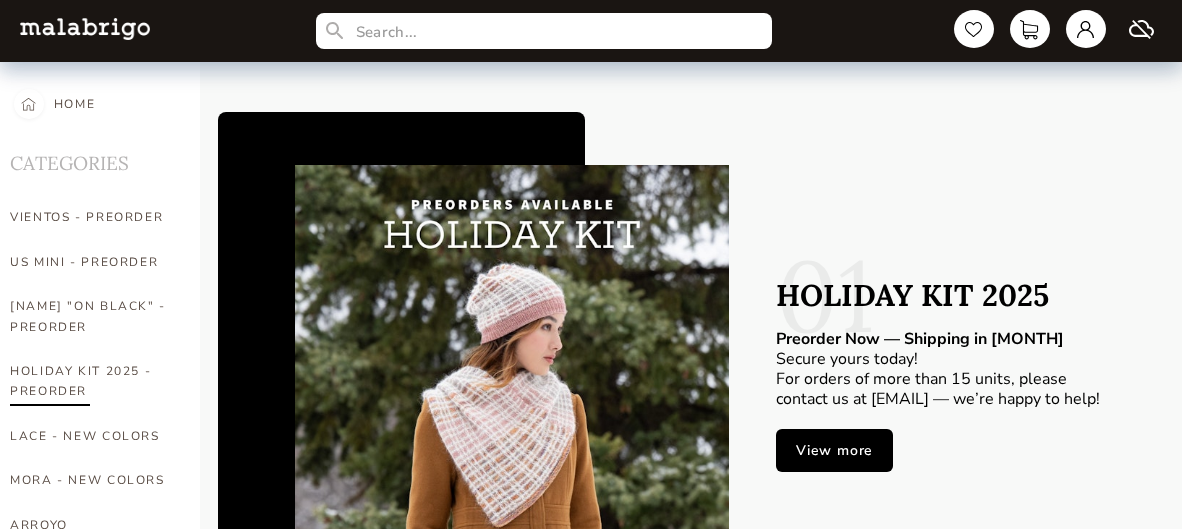scroll, scrollTop: 11, scrollLeft: 0, axis: vertical 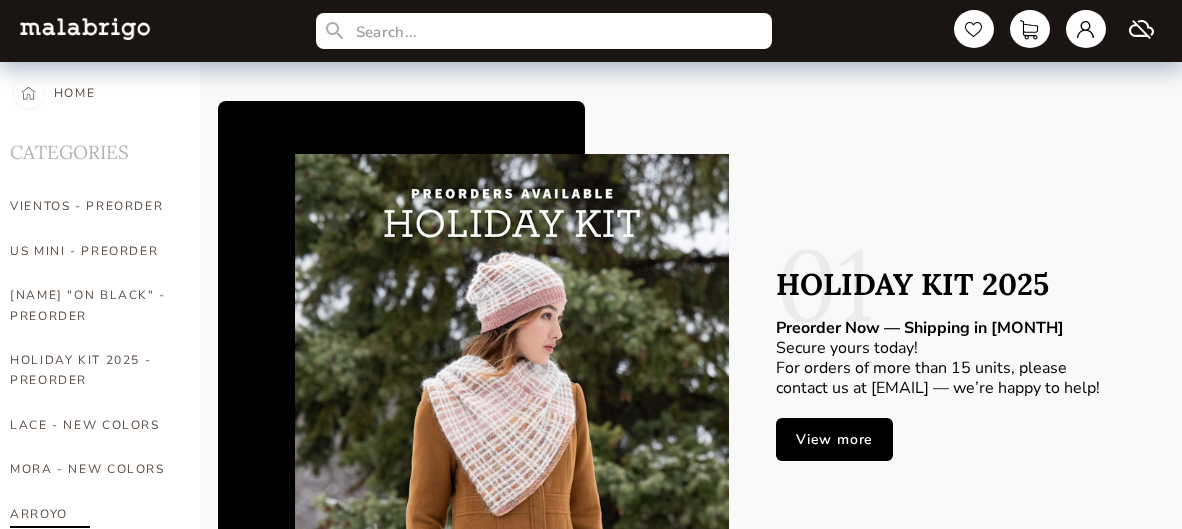 click on "ARROYO" at bounding box center (90, 514) 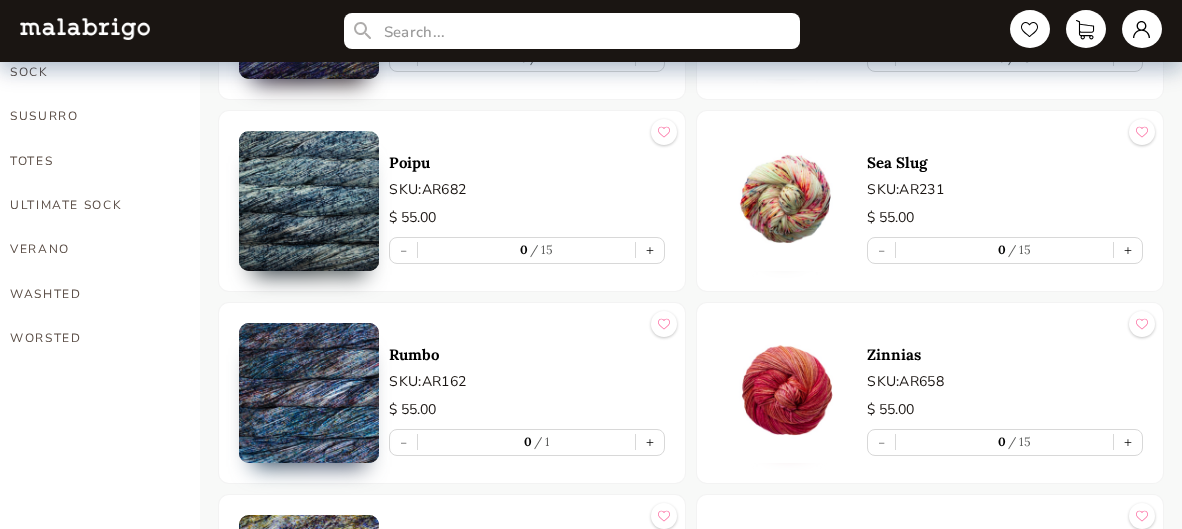 scroll, scrollTop: 1484, scrollLeft: 0, axis: vertical 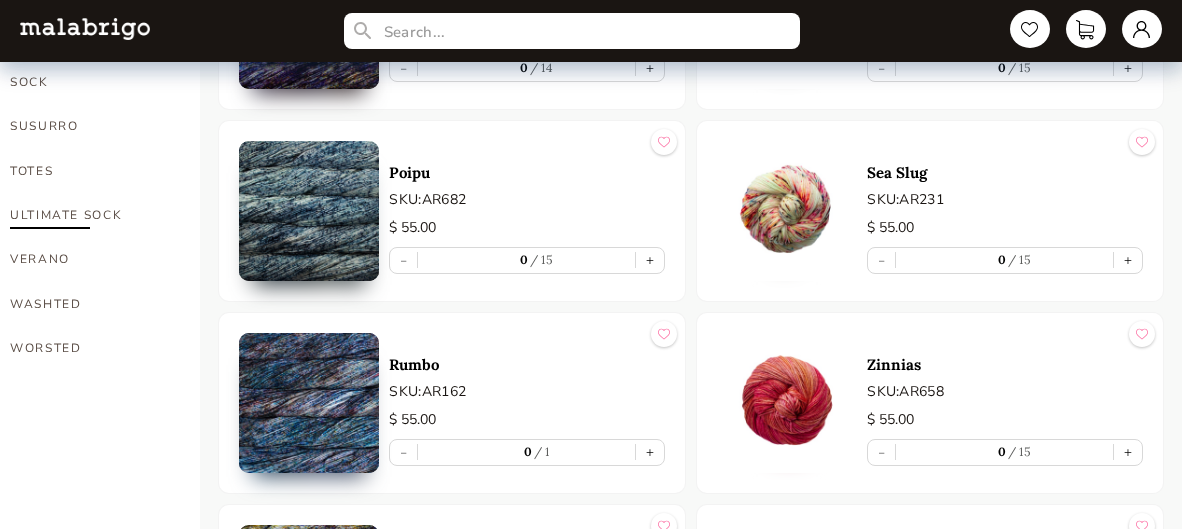 click on "ULTIMATE SOCK" at bounding box center (90, 215) 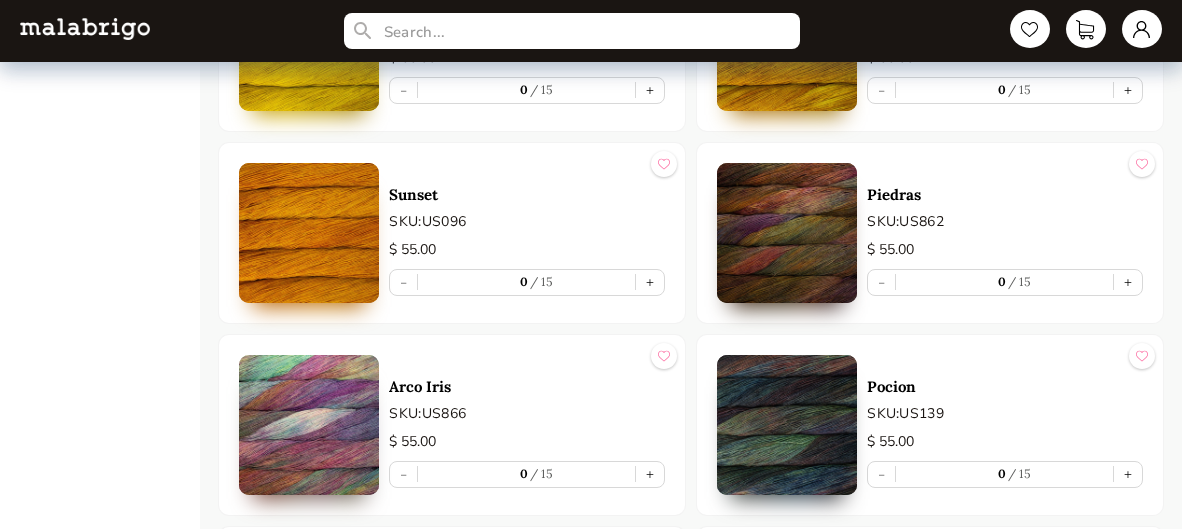 scroll, scrollTop: 3225, scrollLeft: 0, axis: vertical 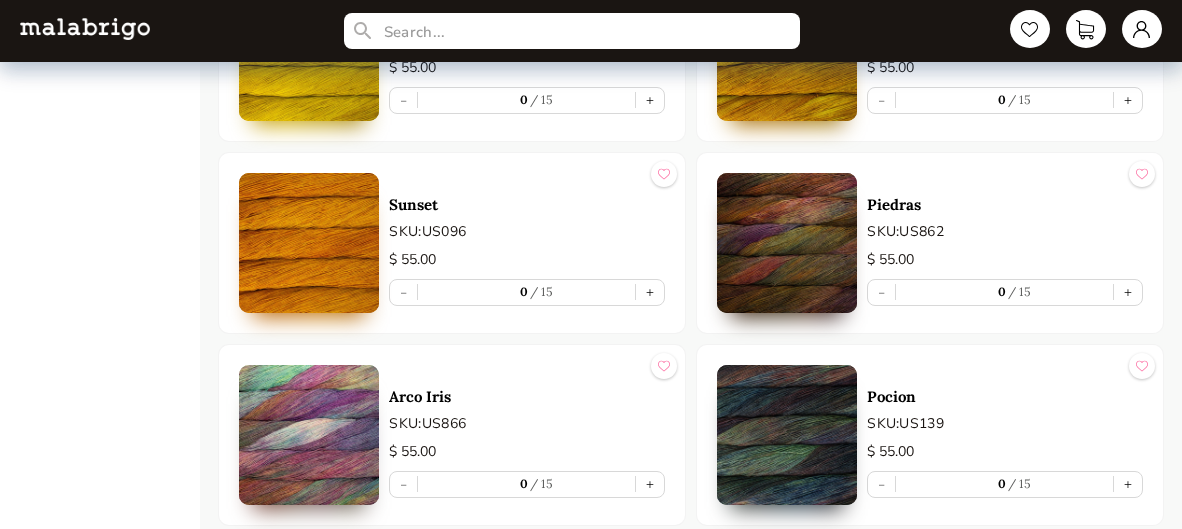 click at bounding box center [309, 243] 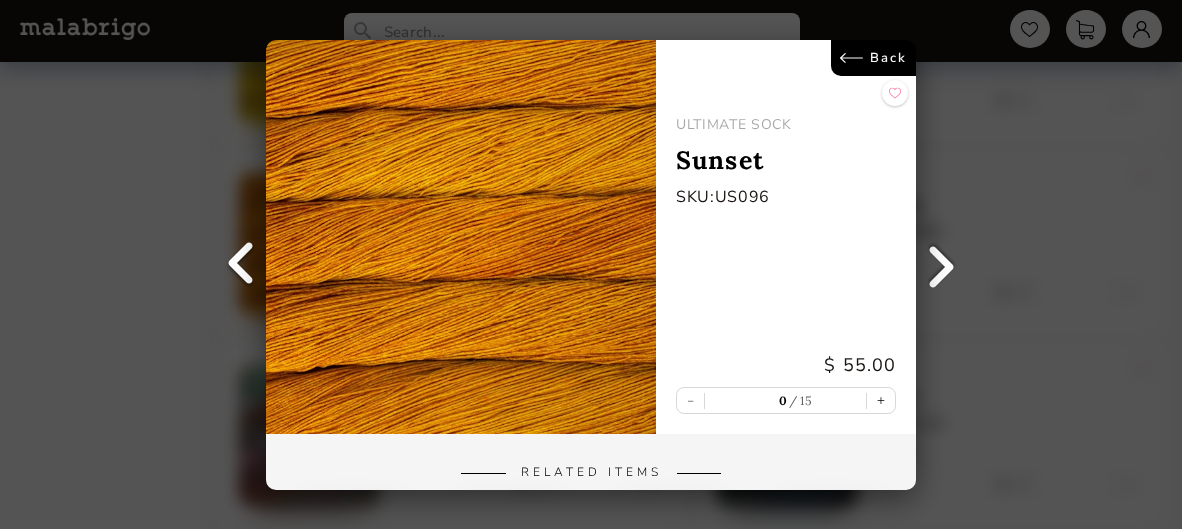 click on "Back" at bounding box center (873, 58) 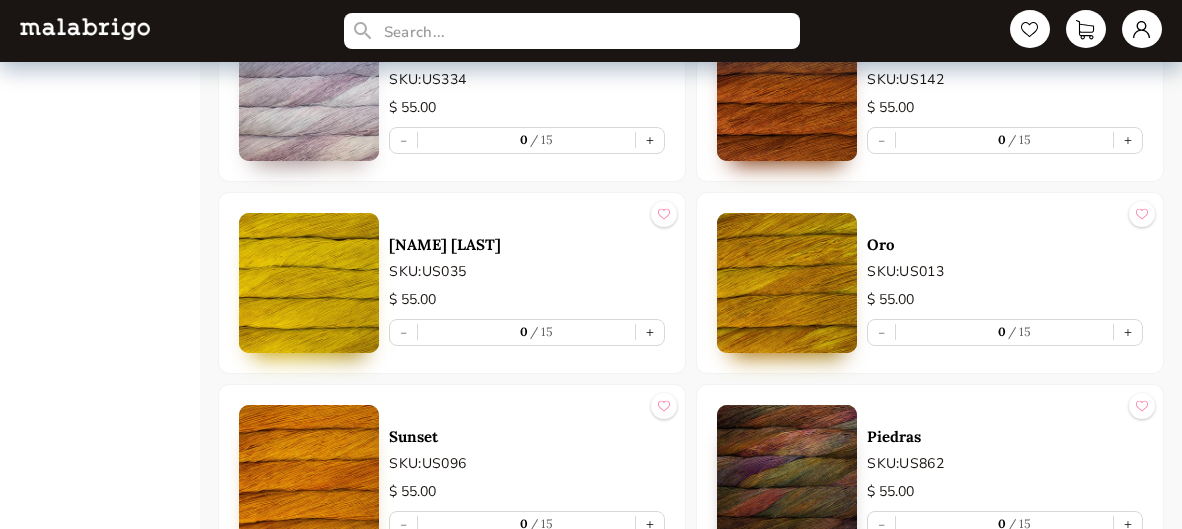 scroll, scrollTop: 2986, scrollLeft: 0, axis: vertical 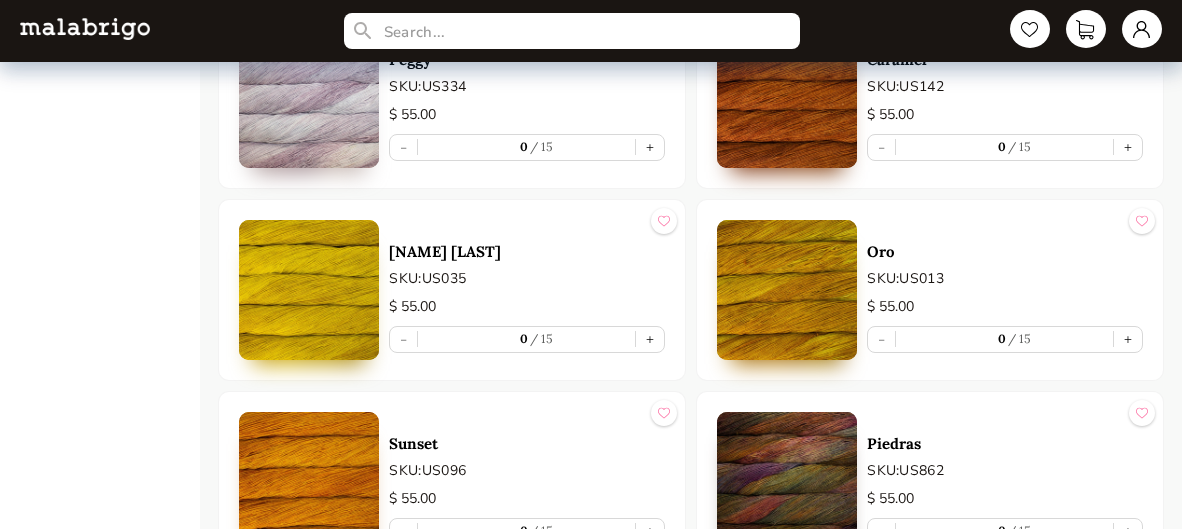 click at bounding box center [787, 98] 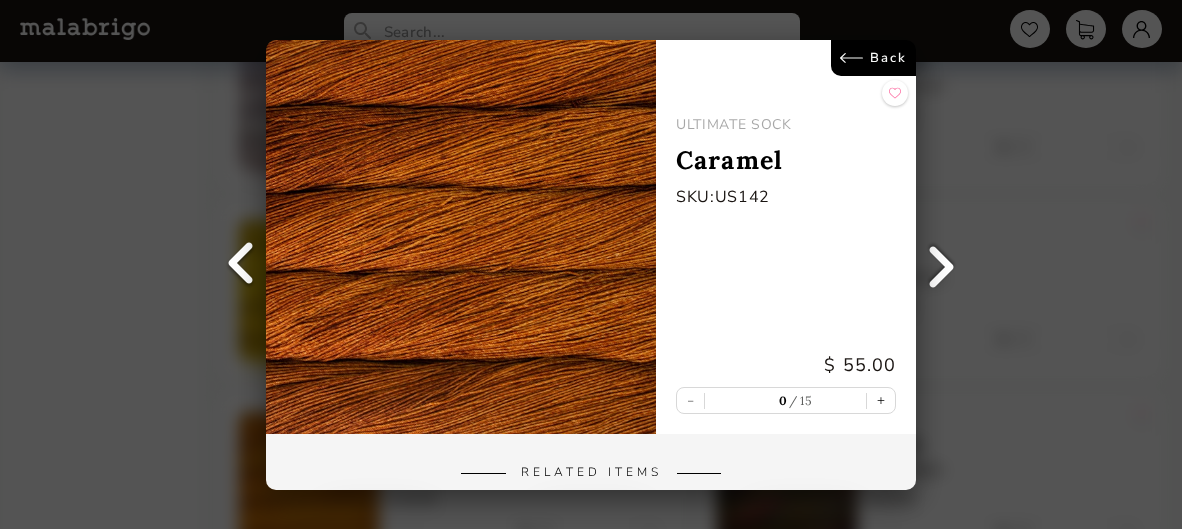 click on "Back" at bounding box center [873, 58] 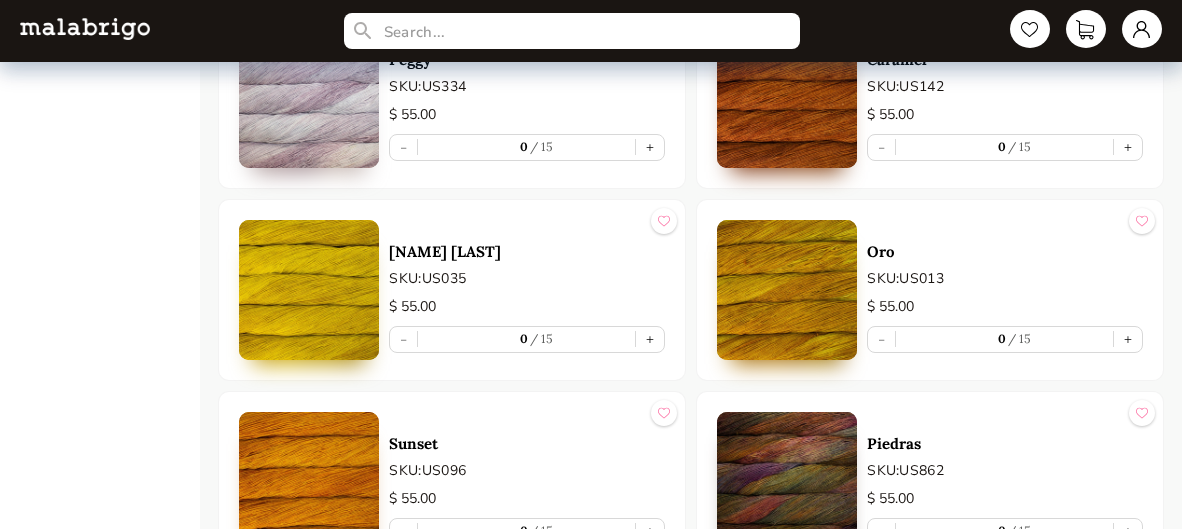 click at bounding box center (309, 482) 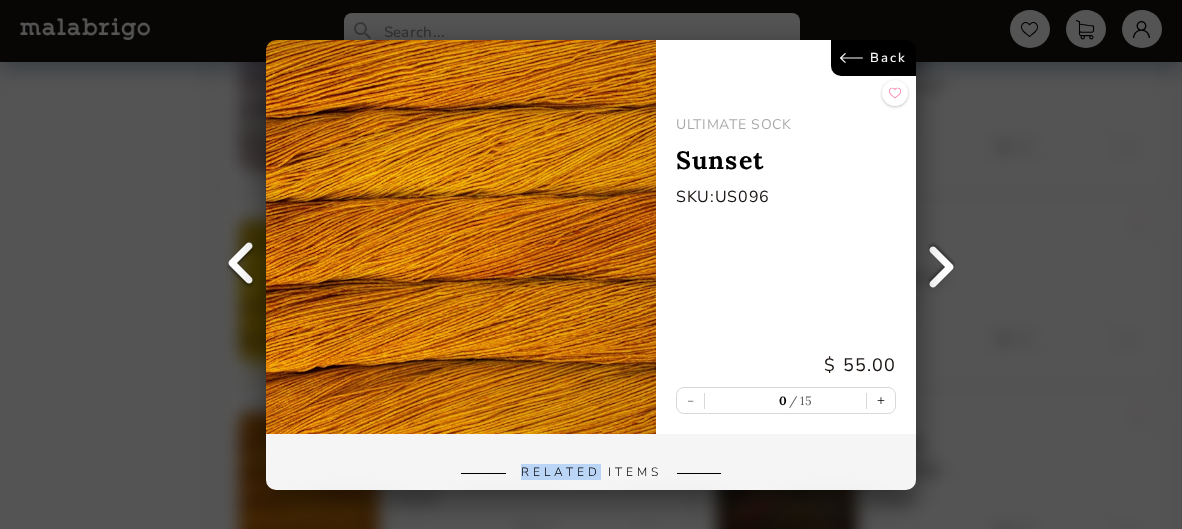 click on "Back [PRODUCT] [COLOR] Sunset SKU:  [SKU] $   55.00 - 0 15 + Related Items [COLOR] [COLOR] [COLOR] [COLOR]" at bounding box center (591, 264) 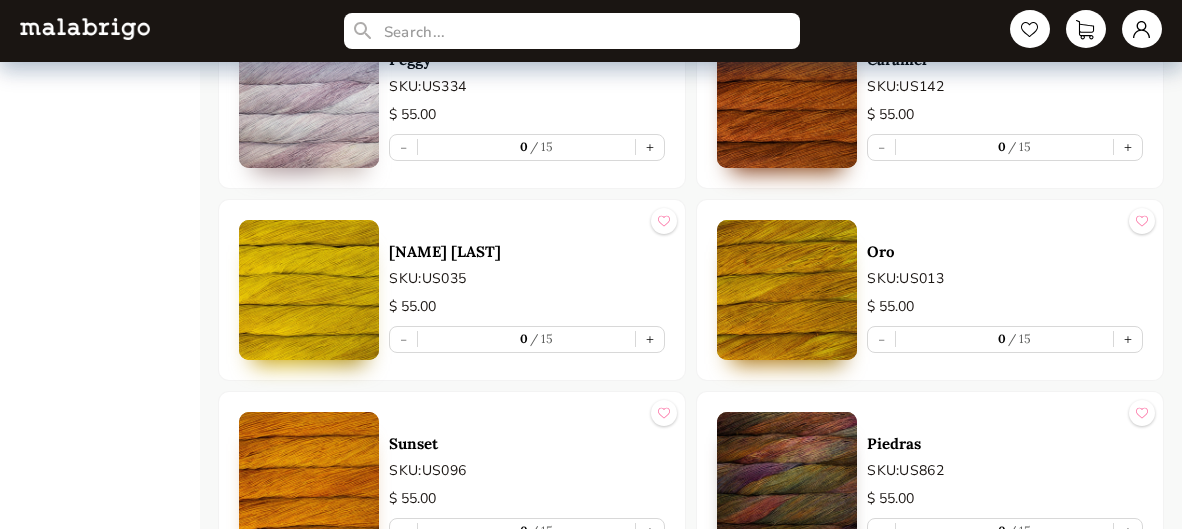 click at bounding box center (787, 98) 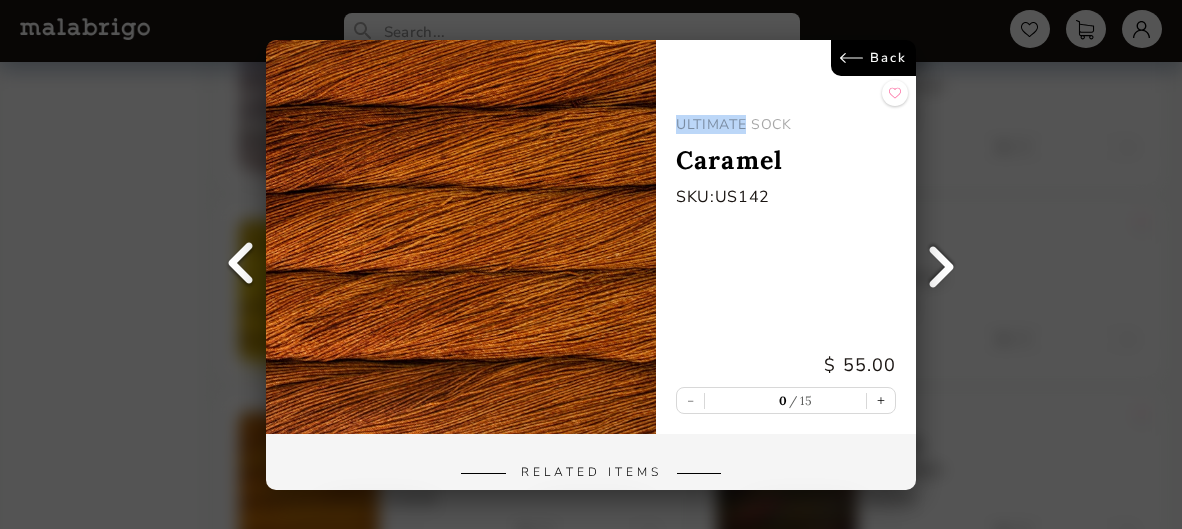 click on "Back ULTIMATE SOCK Caramel SKU:  US142 $   55.00 - 0 15 + Related Items Caramel Seis Cabos Caramel Mechita Caramel Rasta" at bounding box center (591, 264) 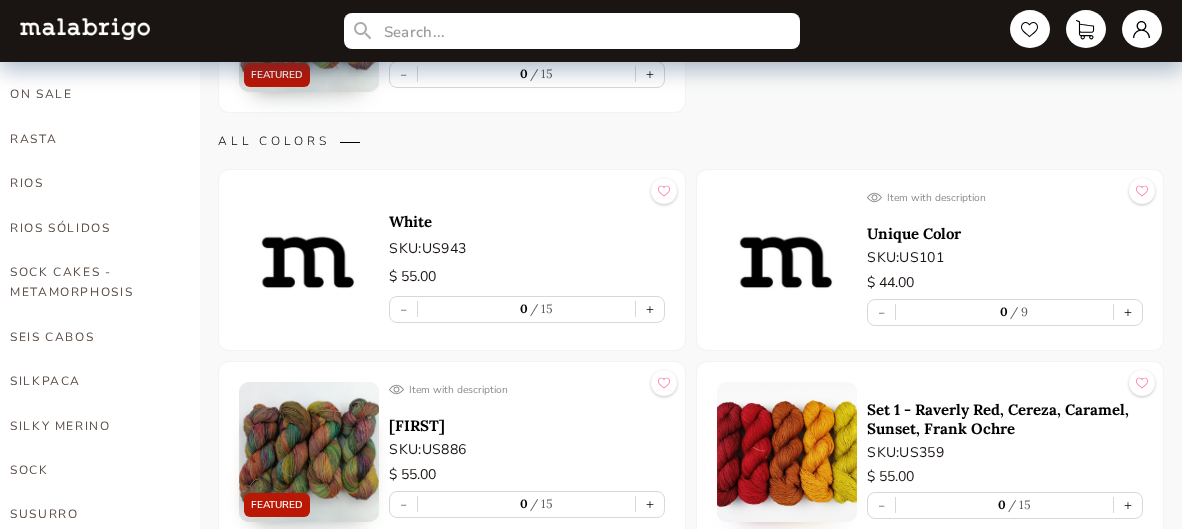 scroll, scrollTop: 1093, scrollLeft: 0, axis: vertical 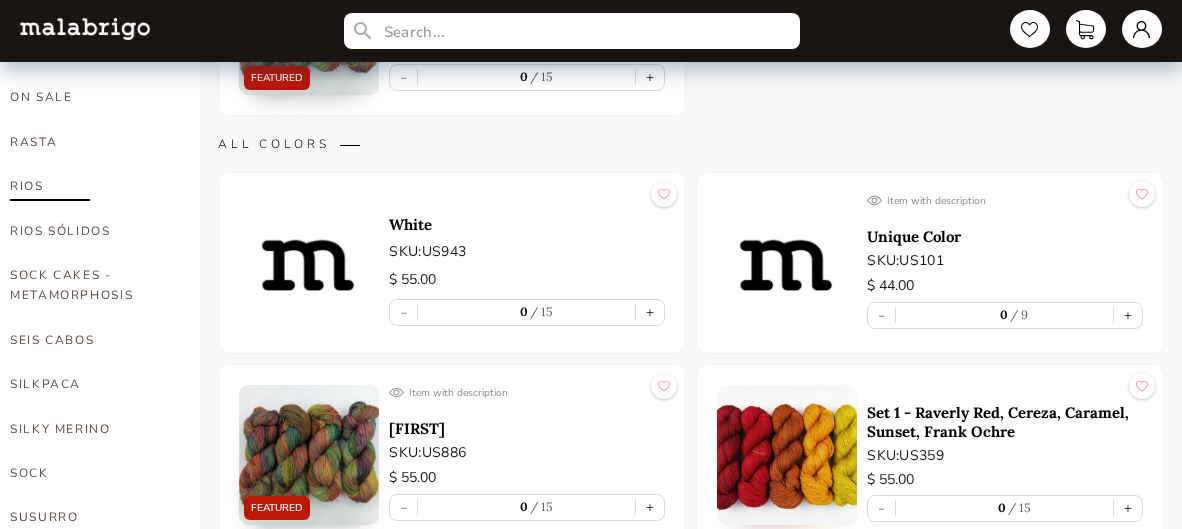 click on "RIOS" at bounding box center (90, 186) 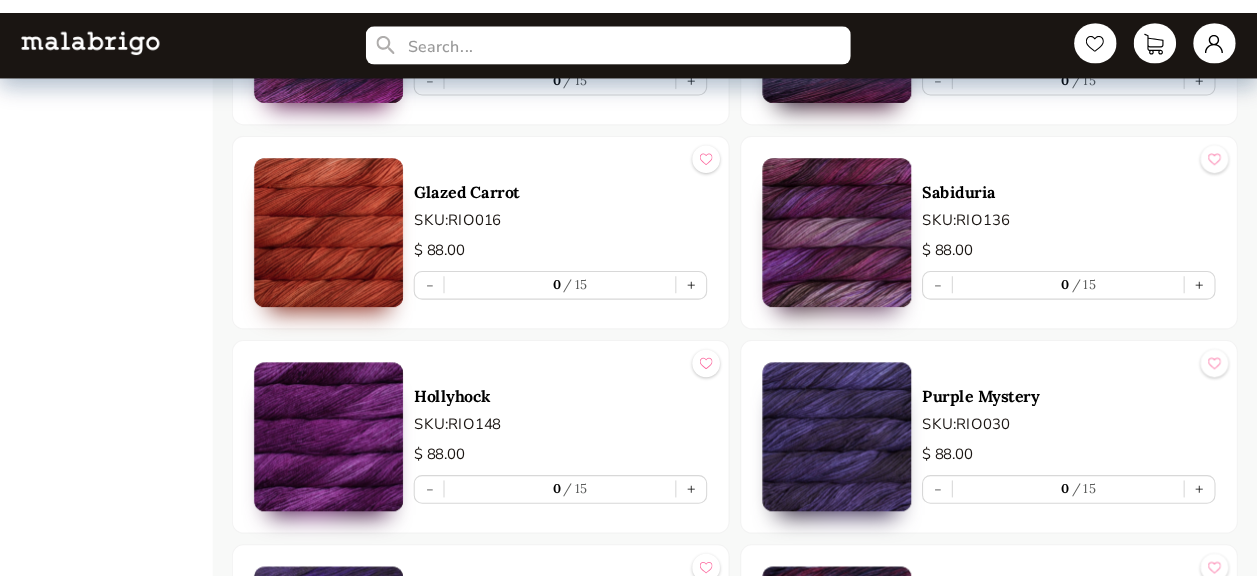 scroll, scrollTop: 2639, scrollLeft: 0, axis: vertical 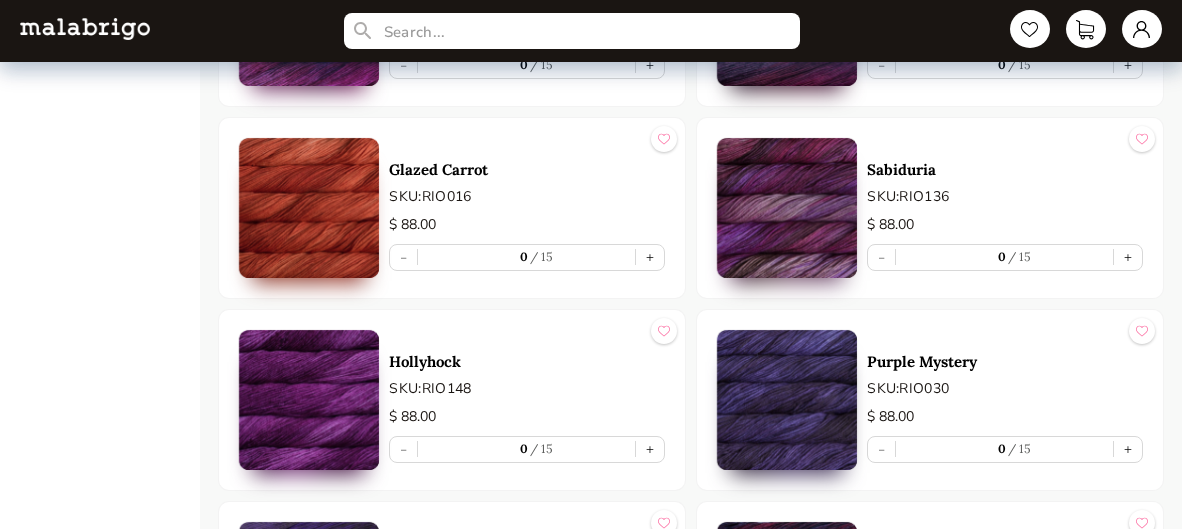 click at bounding box center (309, 208) 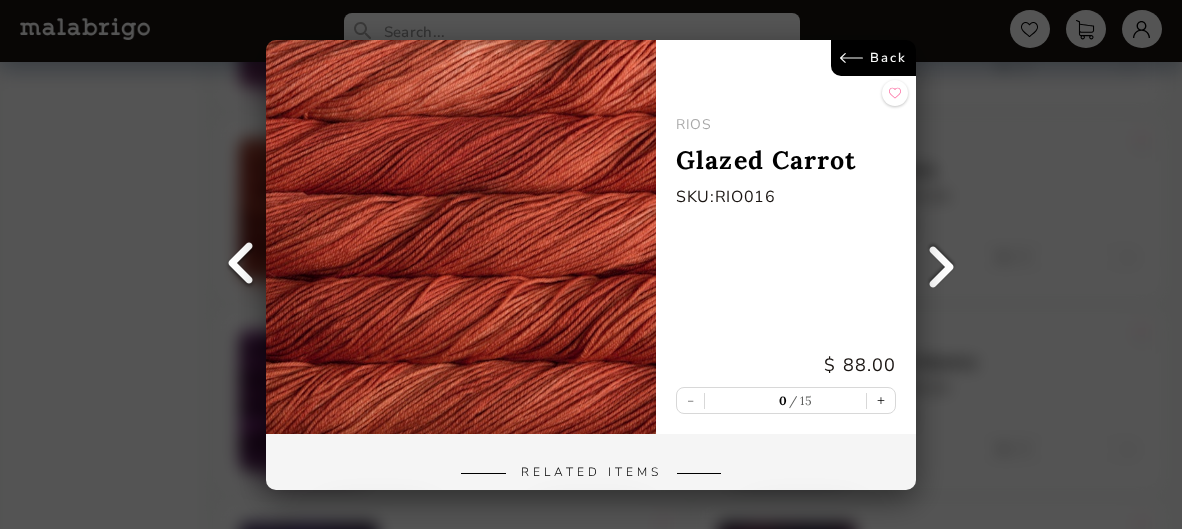 click on "Back [PRODUCT] [COLOR] SKU:  [SKU] $   88.00 - 0 15 + Related Items [COLOR] [COLOR] [COLOR] [COLOR] [COLOR]" at bounding box center (591, 264) 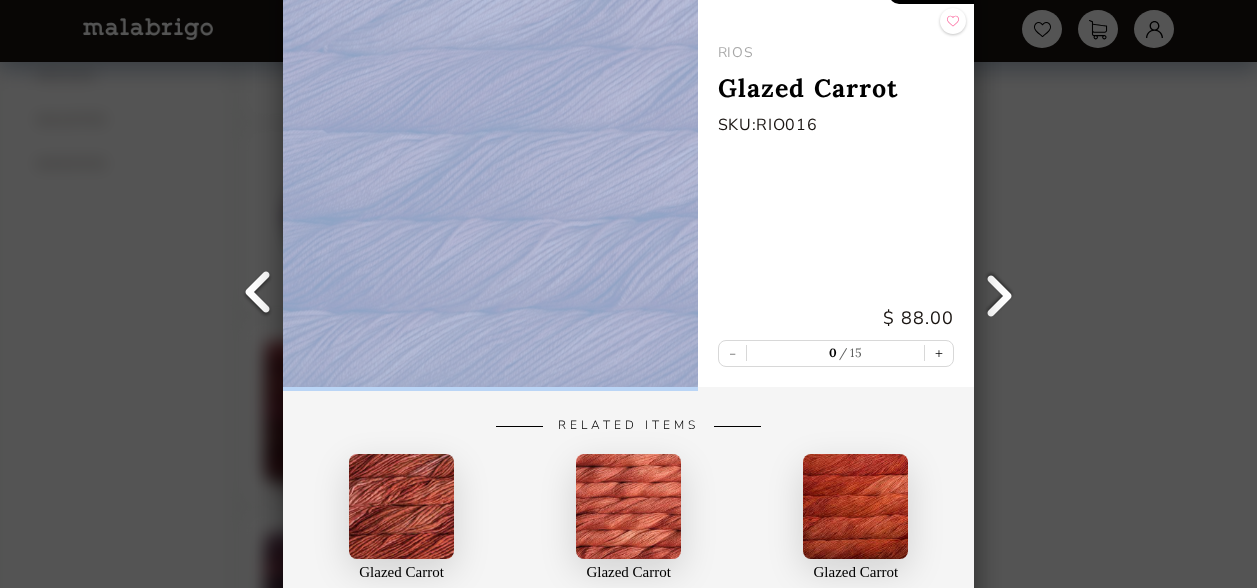 scroll, scrollTop: 1621, scrollLeft: 0, axis: vertical 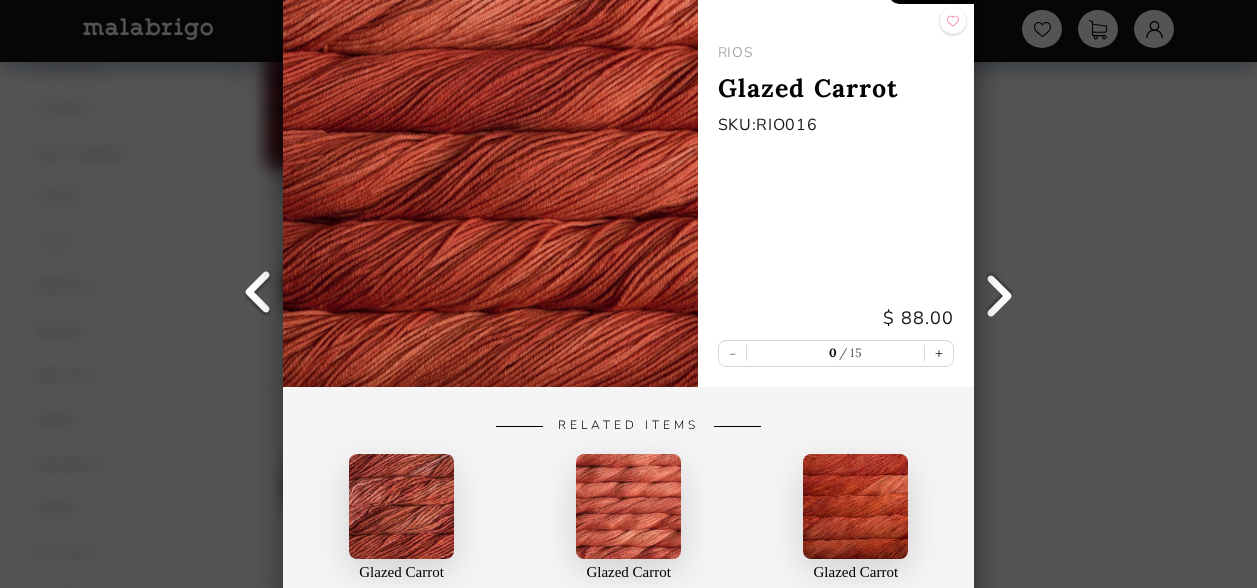 click on "RIOS" at bounding box center [836, 52] 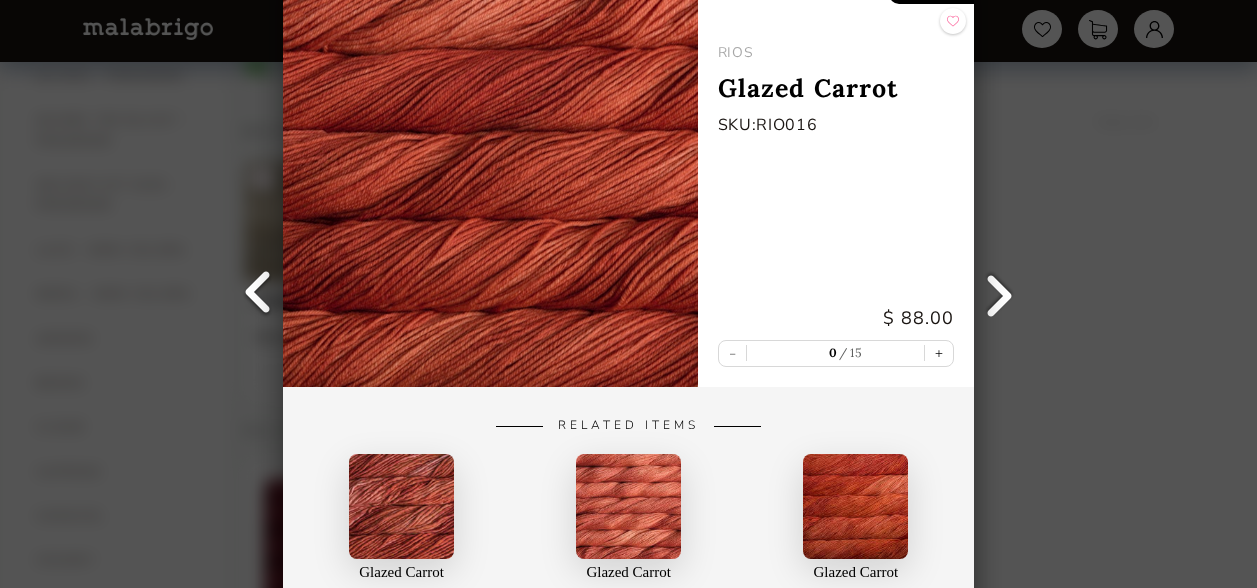 scroll, scrollTop: 178, scrollLeft: 0, axis: vertical 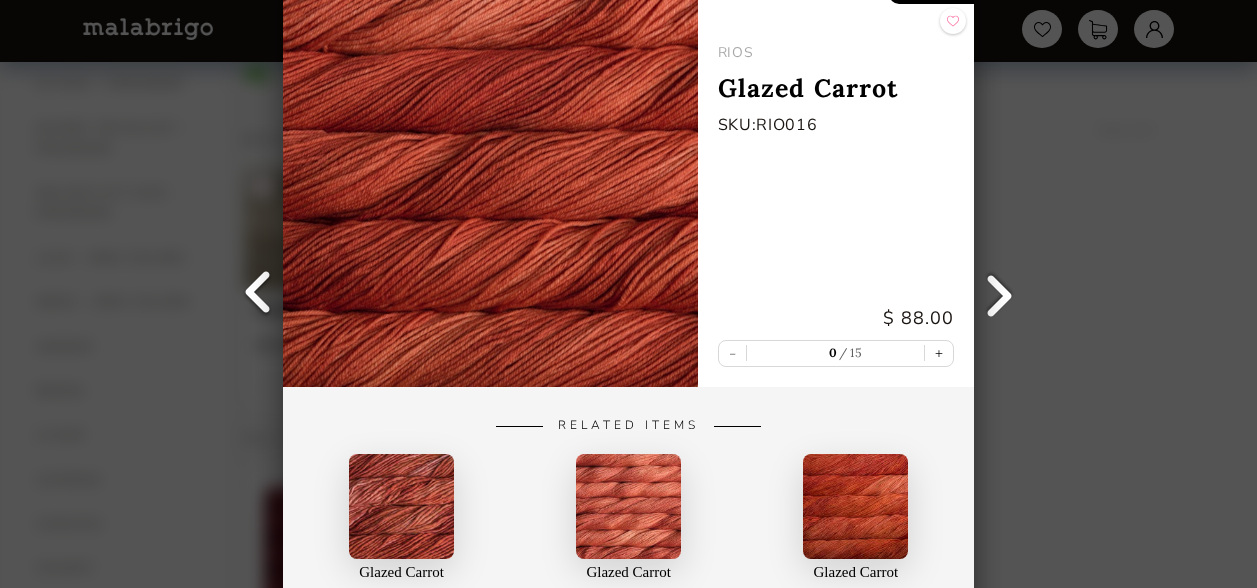 click at bounding box center (258, 294) 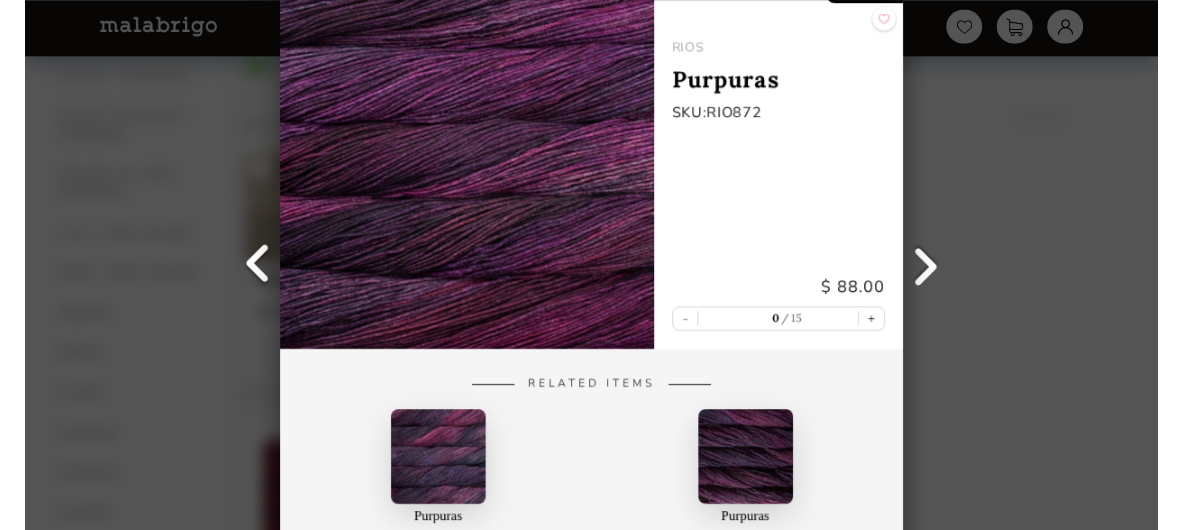 scroll, scrollTop: 0, scrollLeft: 0, axis: both 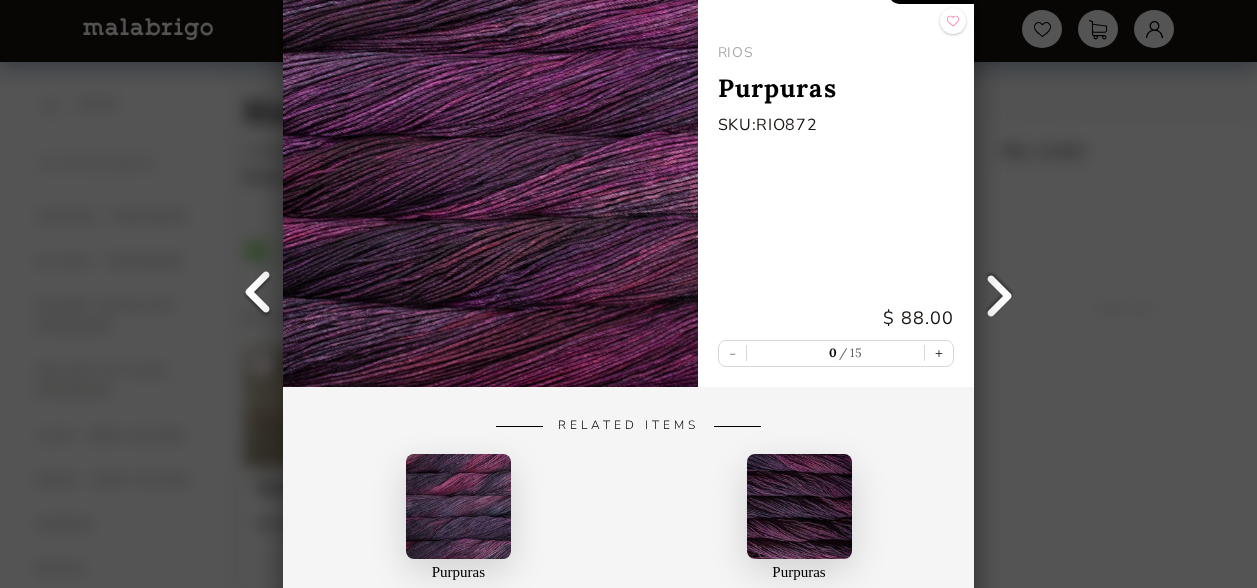 click on "Back RIOS Purpuras SKU:  RIO872 $   88.00 - 0 15 + Related Items Purpuras Arroyo Purpuras Dos Tierras" at bounding box center (628, 294) 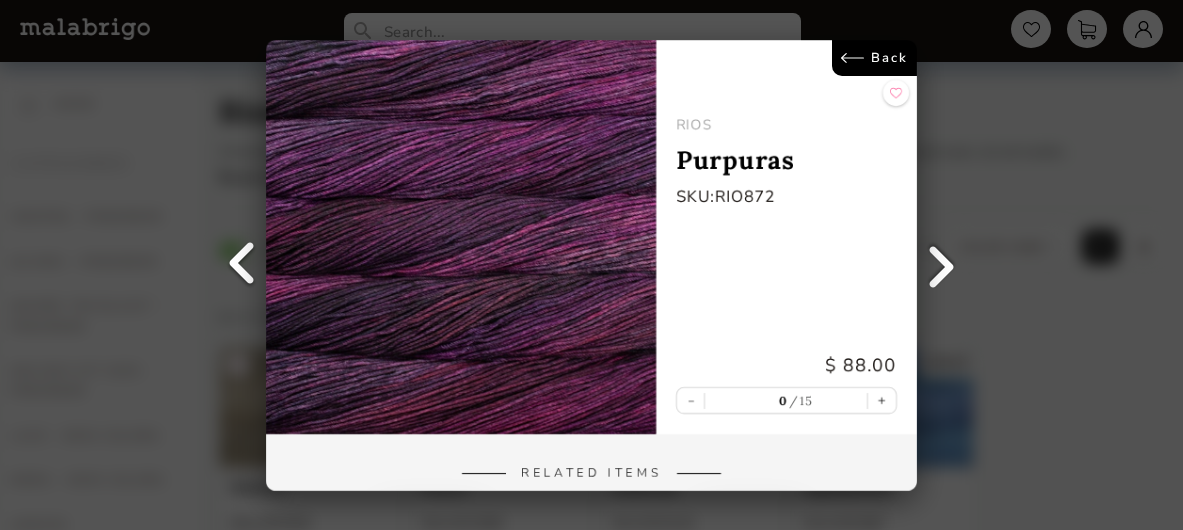 click on "Back" at bounding box center [874, 58] 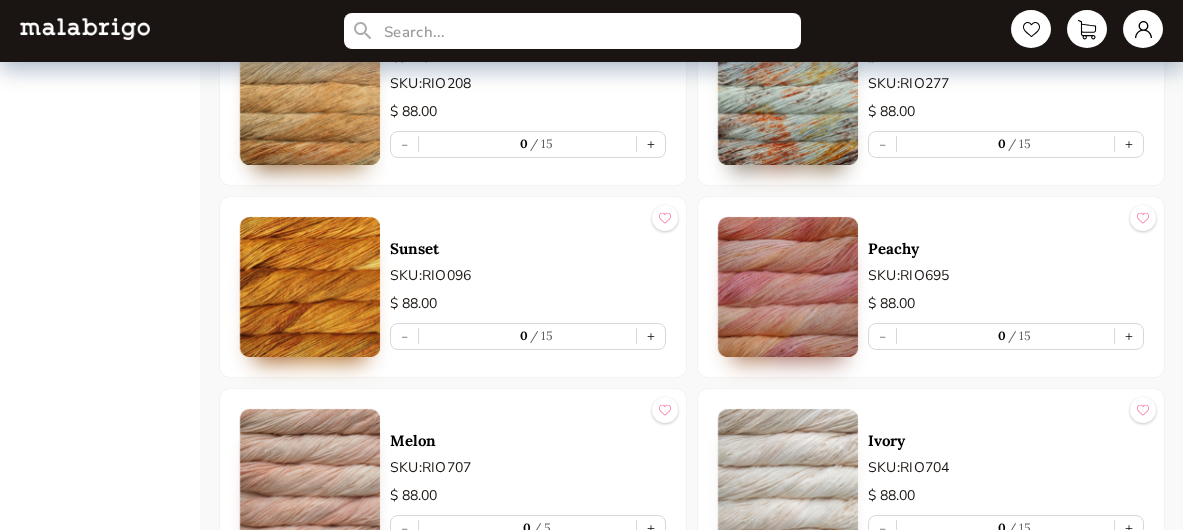 scroll, scrollTop: 6593, scrollLeft: 0, axis: vertical 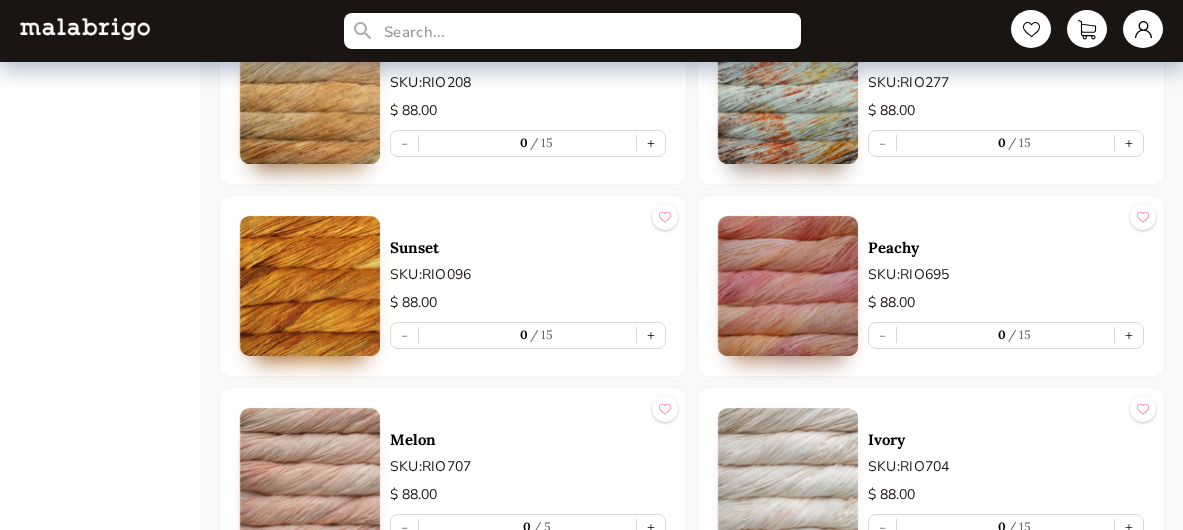 click at bounding box center [310, 286] 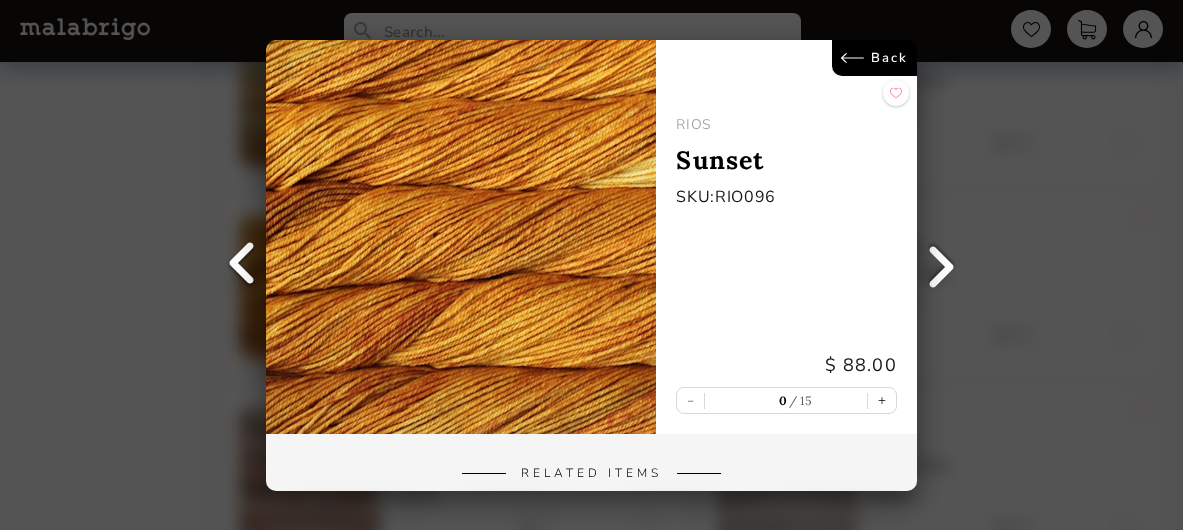 click on "Back" at bounding box center (874, 58) 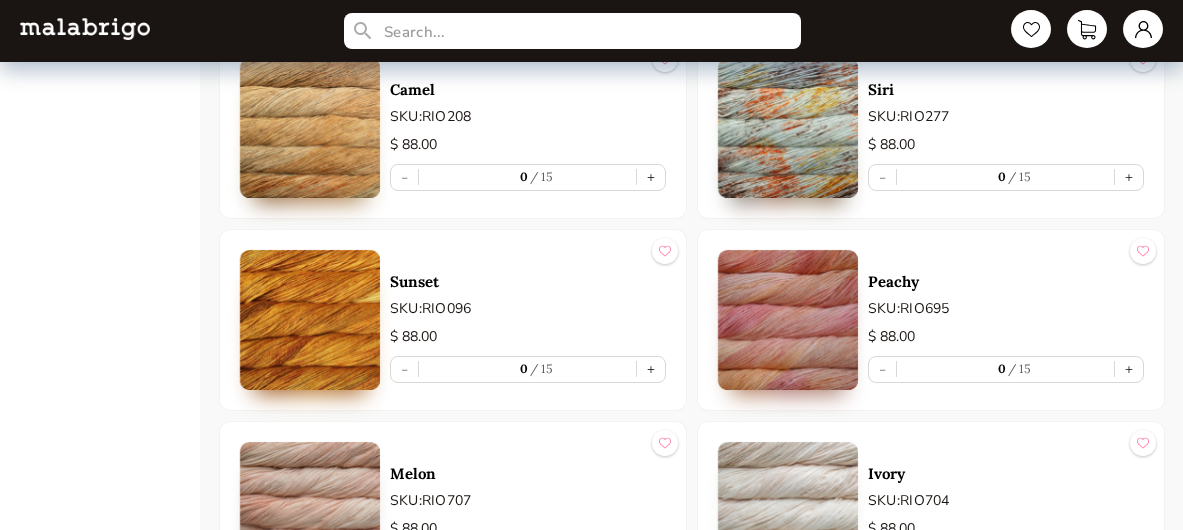 scroll, scrollTop: 6543, scrollLeft: 0, axis: vertical 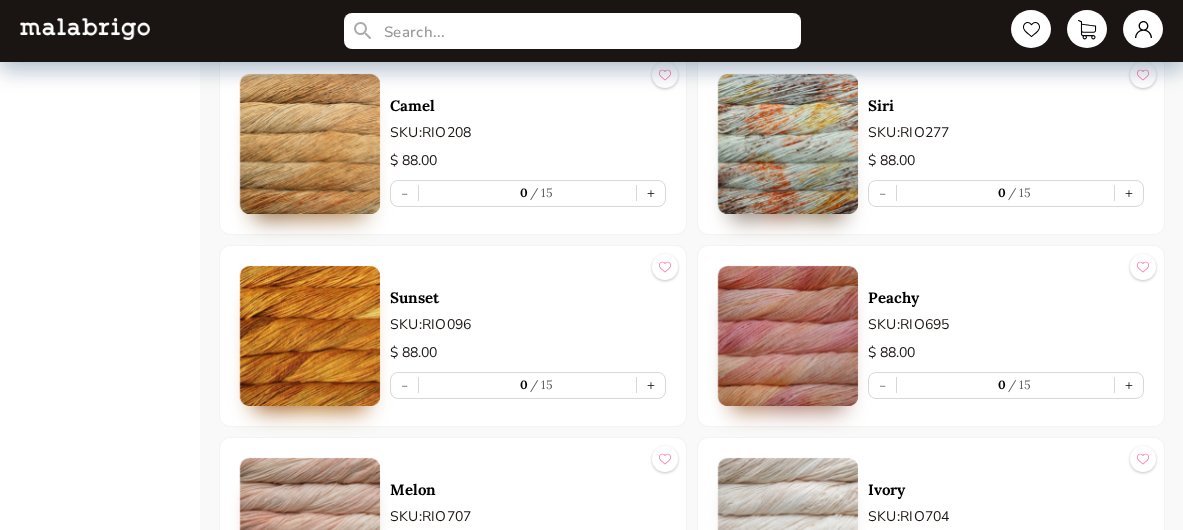 click at bounding box center [310, 336] 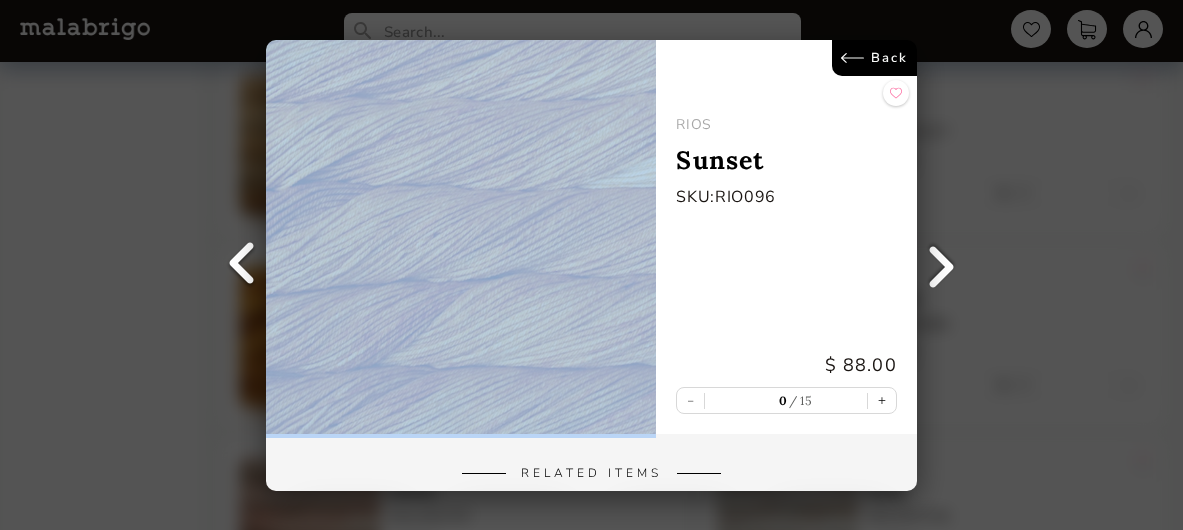 click on "Back RIOS Sunset SKU:  RIO096 $   88.00 - 0 15 + Related Items Sunset Arroyo Sunset Caracol Sunset Dos Tierras Sunset Lace" at bounding box center [591, 265] 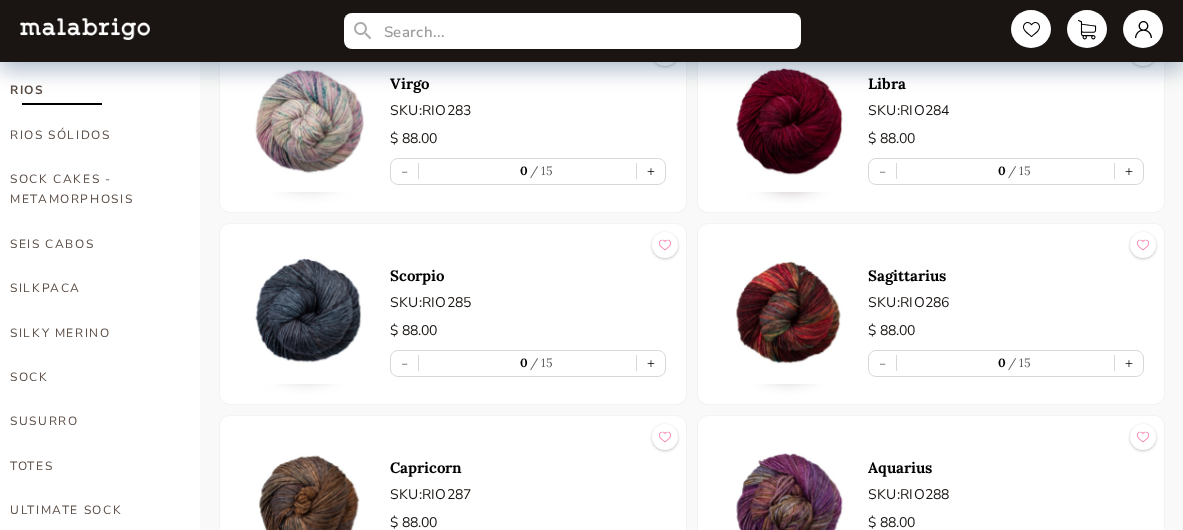 scroll, scrollTop: 1178, scrollLeft: 0, axis: vertical 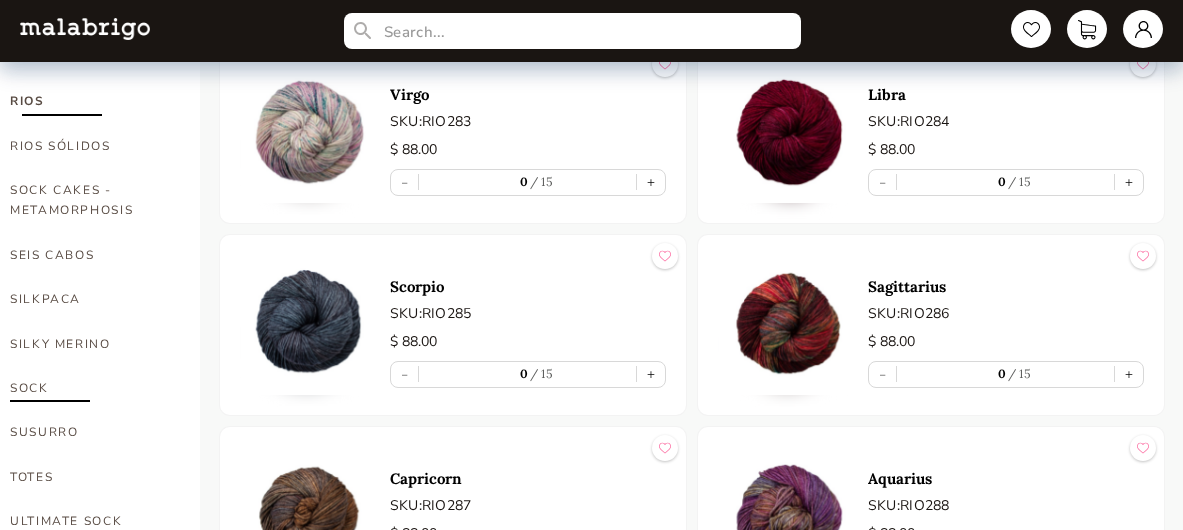 click on "SOCK" at bounding box center [90, 388] 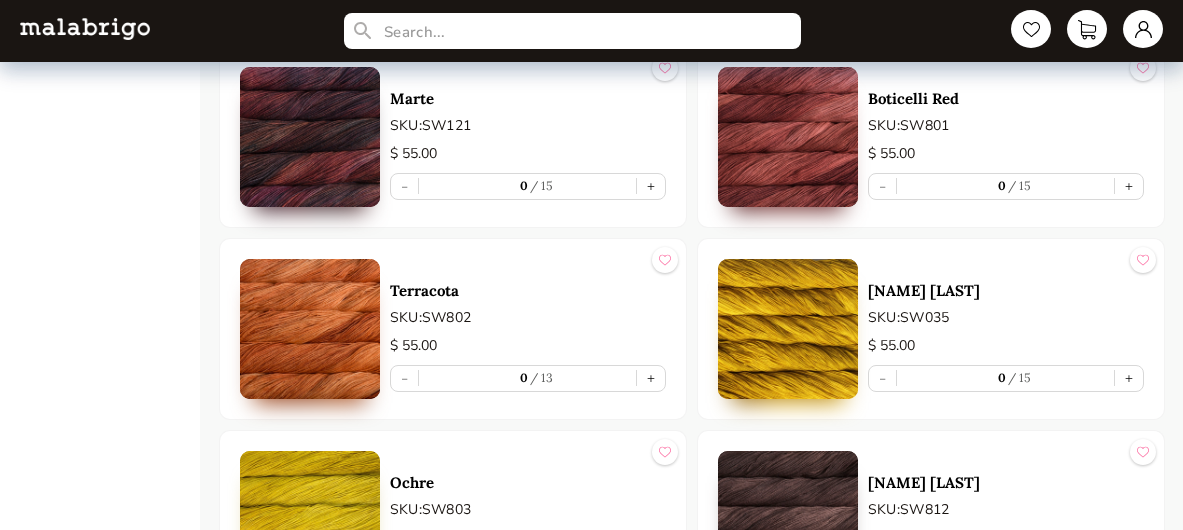 scroll, scrollTop: 3288, scrollLeft: 0, axis: vertical 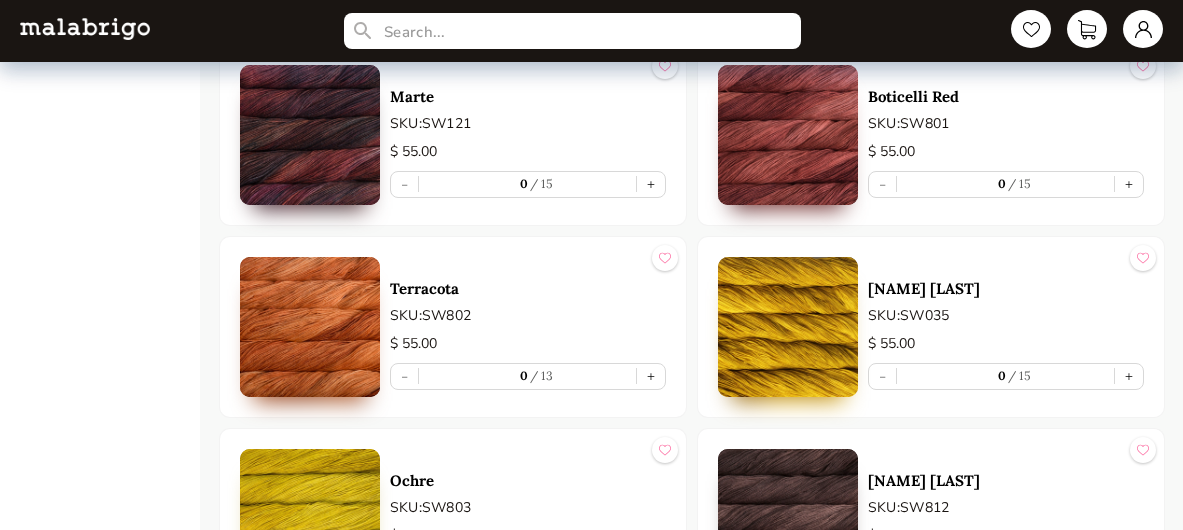 click at bounding box center (310, 327) 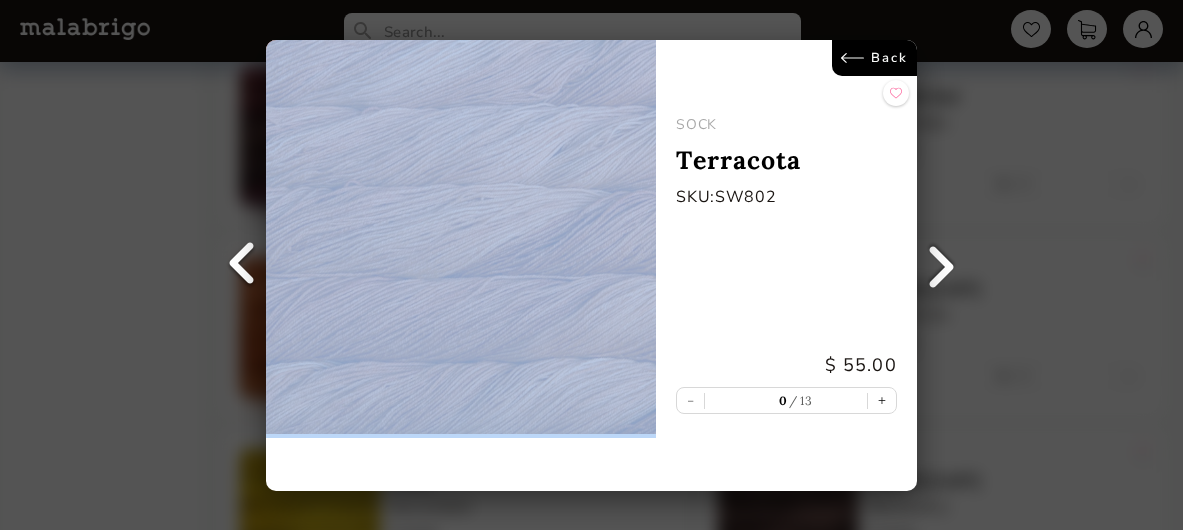 click on "BackSOCK Terracota SKU: SW802 $ 55.00 - 0 13 +" at bounding box center [591, 265] 